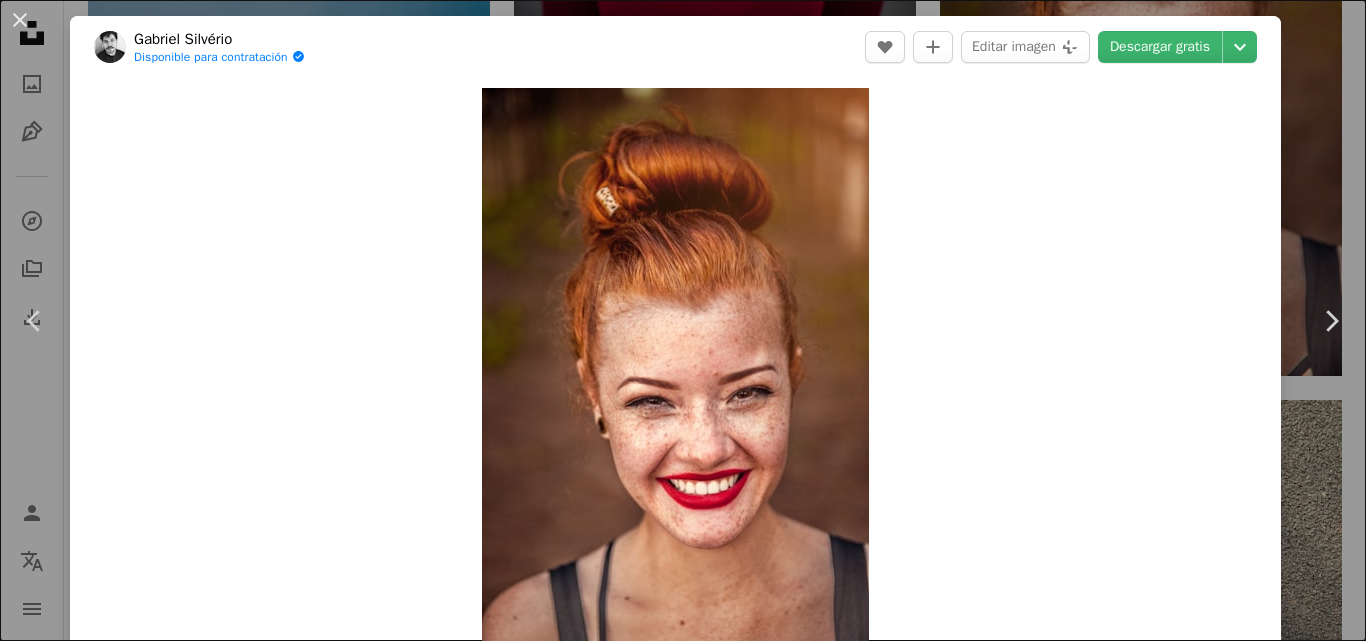 scroll, scrollTop: 1275, scrollLeft: 0, axis: vertical 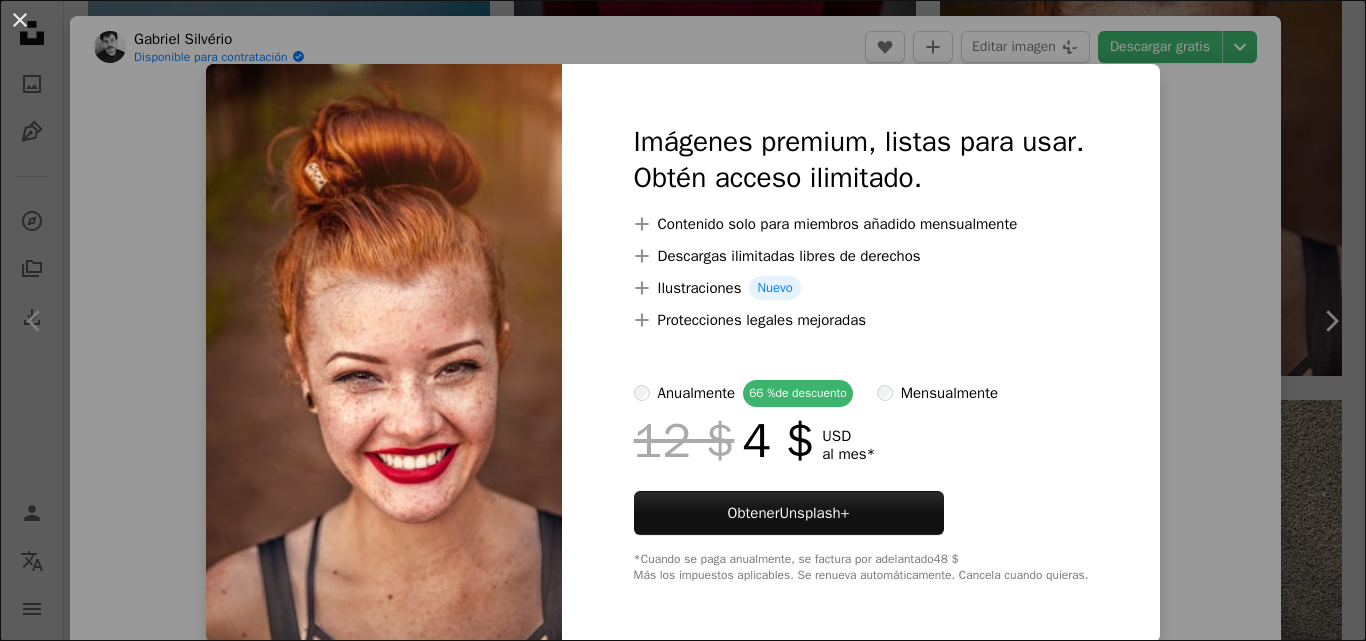click on "An X shape Imágenes premium, listas para usar. Obtén acceso ilimitado. A plus sign Contenido solo para miembros añadido mensualmente A plus sign Descargas ilimitadas libres de derechos A plus sign Ilustraciones  Nuevo A plus sign Protecciones legales mejoradas anualmente 66 %  de descuento mensualmente 12 $   4 $ USD al mes * Obtener  Unsplash+ *Cuando se paga anualmente, se factura por adelantado  48 $ Más los impuestos aplicables. Se renueva automáticamente. Cancela cuando quieras." at bounding box center (683, 320) 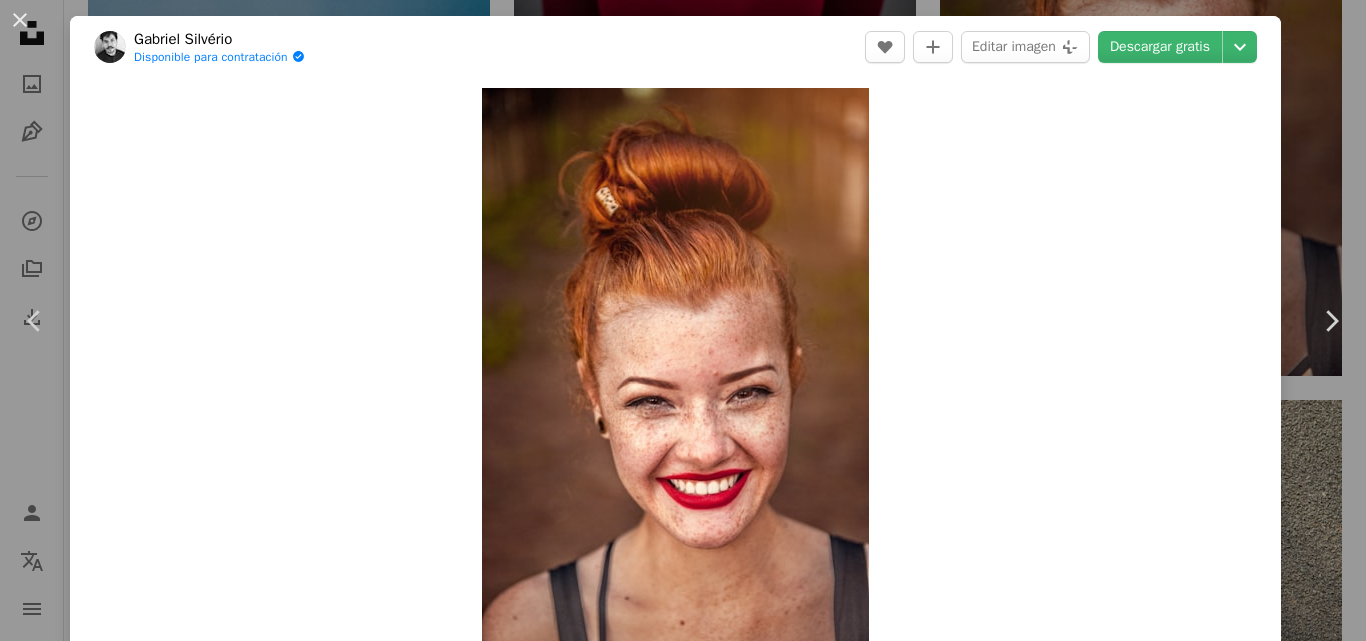 scroll, scrollTop: 561, scrollLeft: 0, axis: vertical 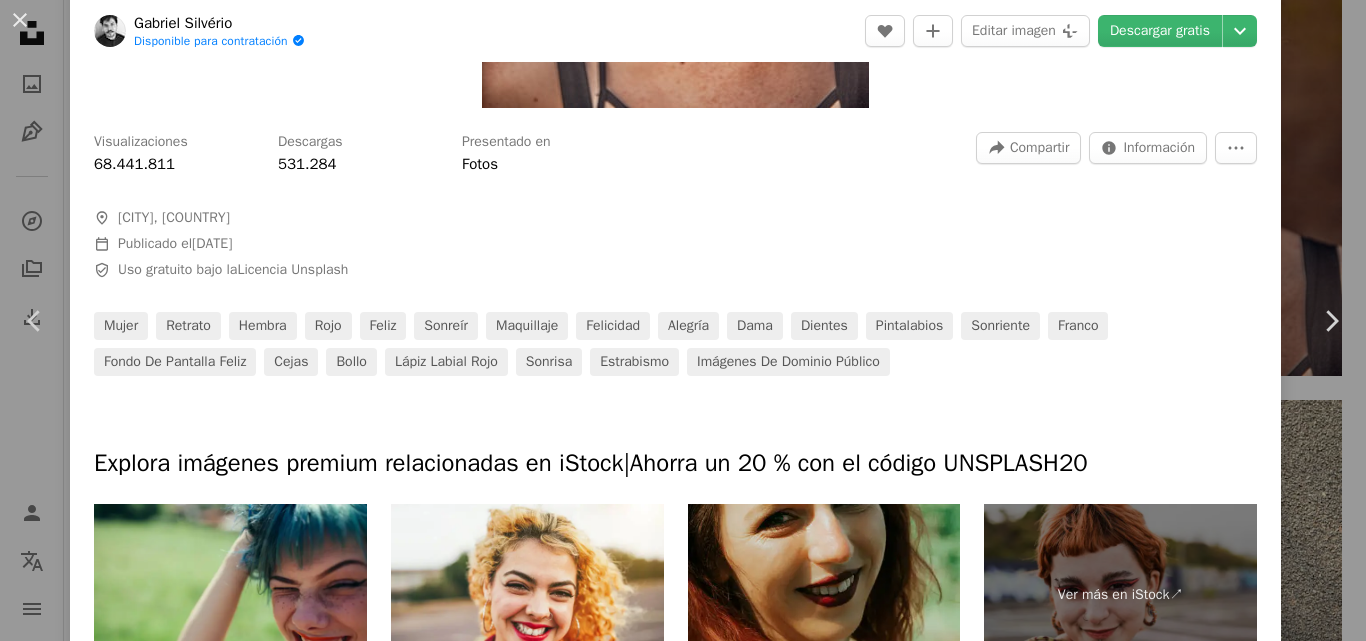 click on "Unsplash logo Página de inicio de Unsplash A photo Pen Tool A compass A stack of folders Download Person Localization icon navigation menu A magnifying glass ***** An X shape Visual search Obtener Unsplash+ Inicia sesión Enviar una imagen Explora imágenes premium en iStock  |  20 % de descuento en iStock  ↗ Explora imágenes premium en iStock 20 % de descuento en iStock  ↗ Ver más  ↗ Ver más en iStock  ↗ A photo Fotos   13 mil Pen Tool Ilustraciones   355 A stack of folders Colecciones   152 mil A group of people Usuarios   760 A copyright icon © Licencia Arrow down Aspect ratio Orientación Arrow down Unfold Clasificar por  Relevancia Arrow down Filters Filtros Smile Chevron left Chevron right contento dientes Cara sonriente dentista sonriente dientes de la sonrisa risa Emoji de sonrisa Hombre sonríe dental felicidad persona Plus sign for Unsplash+ A heart A plus sign [FIRST] [LAST] Para  Unsplash+ A lock   Descargar Plus sign for Unsplash+ A heart A plus sign" at bounding box center [683, 2480] 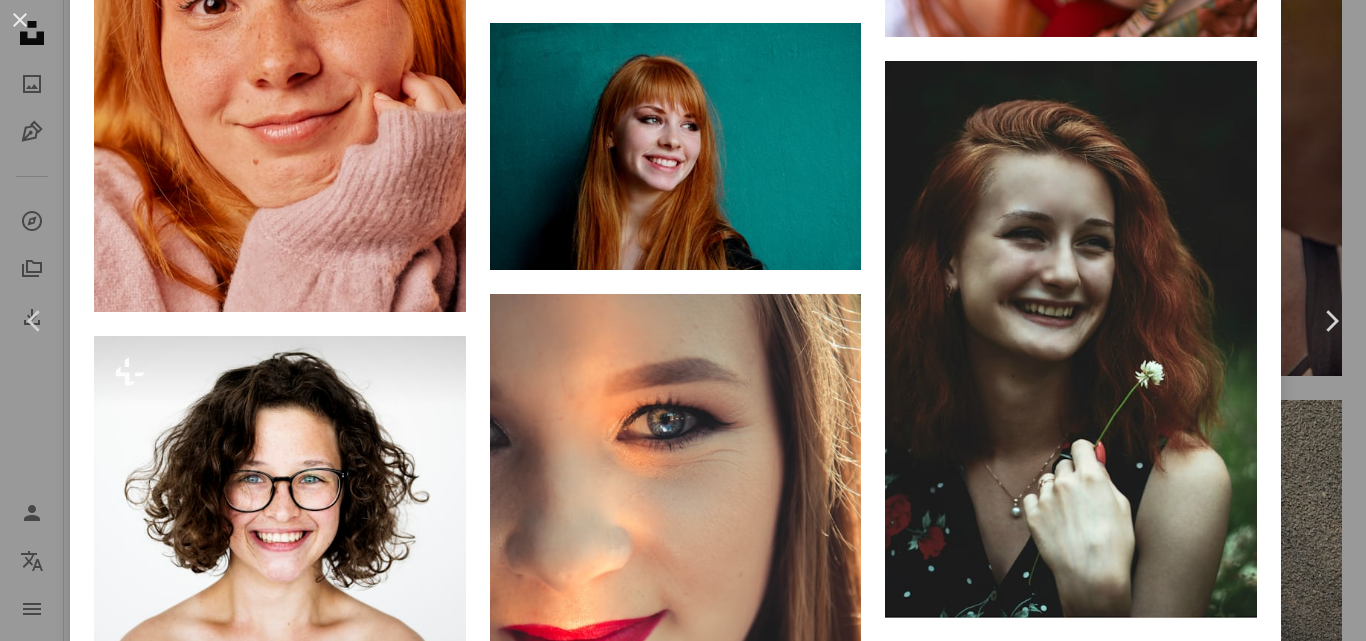 scroll, scrollTop: 2557, scrollLeft: 0, axis: vertical 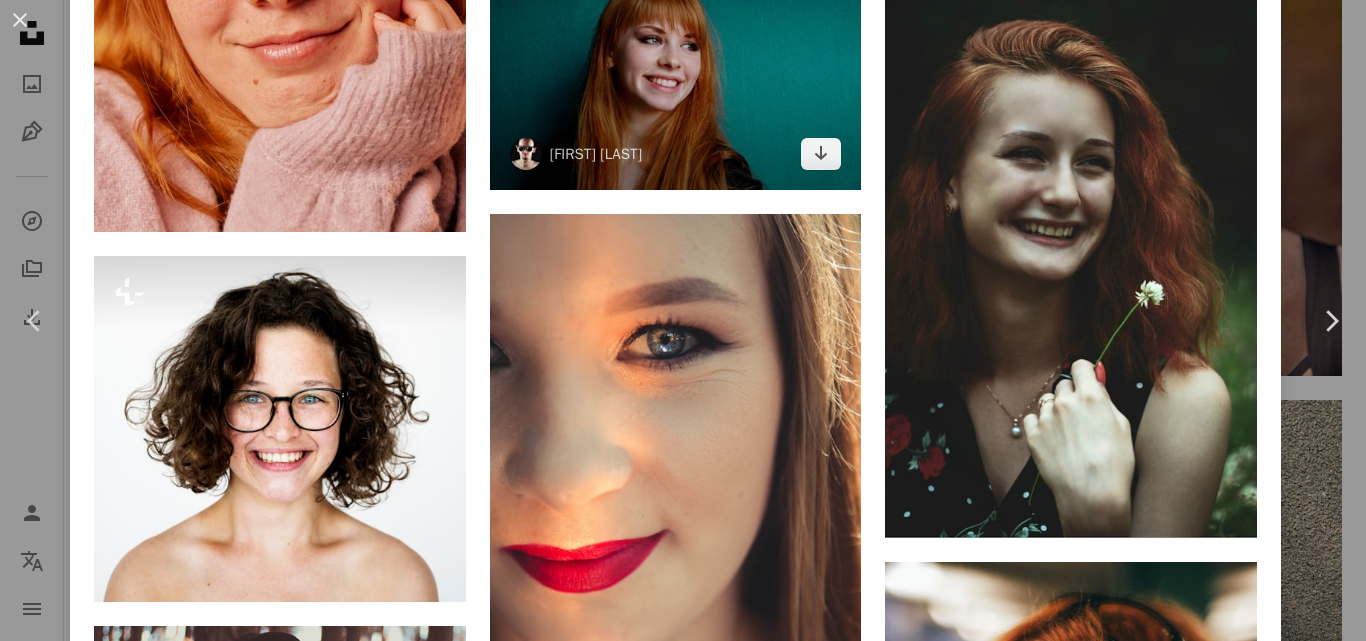 click at bounding box center (676, 66) 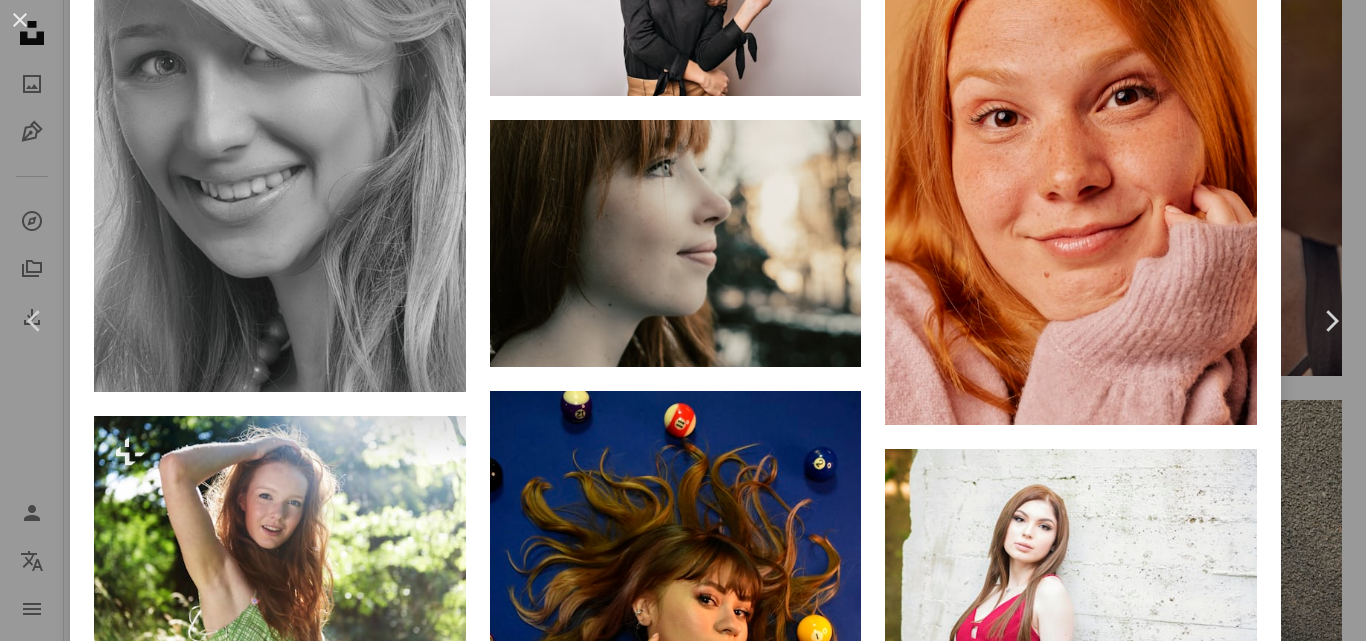 scroll, scrollTop: 0, scrollLeft: 0, axis: both 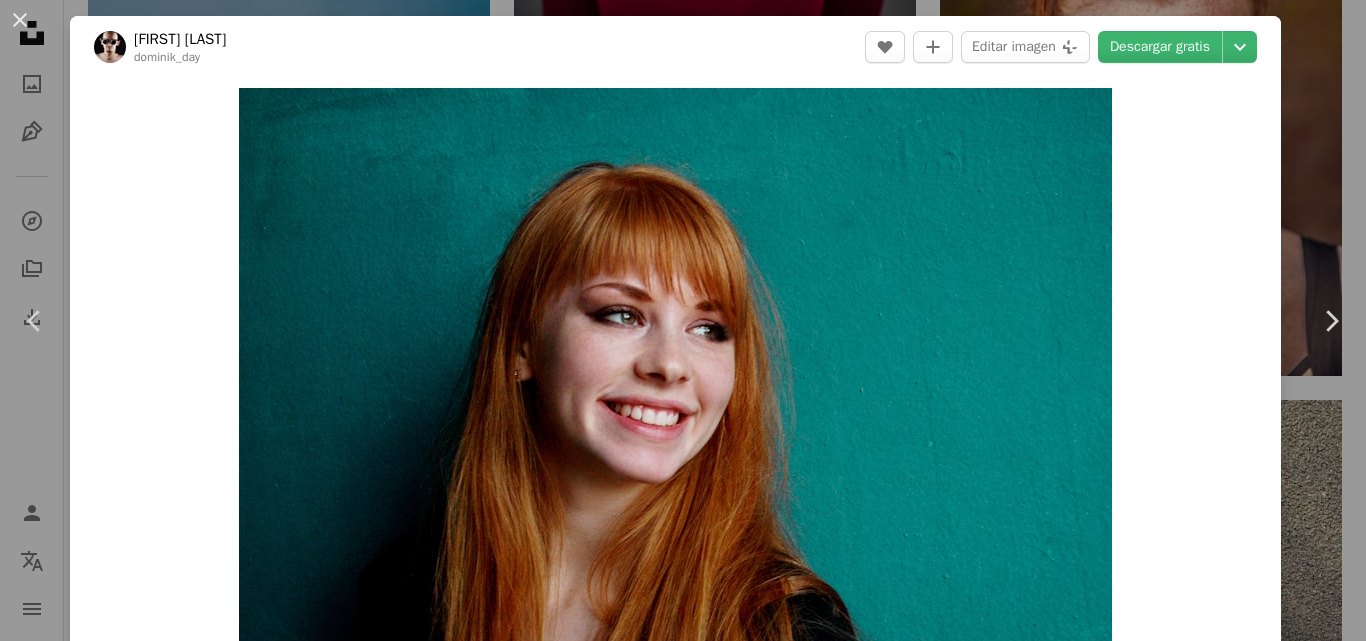 click on "Unsplash logo Página de inicio de Unsplash A photo Pen Tool A compass A stack of folders Download Person Localization icon navigation menu A magnifying glass ***** An X shape Visual search Obtener Unsplash+ Inicia sesión Enviar una imagen Explora imágenes premium en iStock  |  20 % de descuento en iStock  ↗ Explora imágenes premium en iStock 20 % de descuento en iStock  ↗ Ver más  ↗ Ver más en iStock  ↗ A photo Fotos   13 mil Pen Tool Ilustraciones   355 A stack of folders Colecciones   152 mil A group of people Usuarios   760 A copyright icon © Licencia Arrow down Aspect ratio Orientación Arrow down Unfold Clasificar por  Relevancia Arrow down Filters Filtros Smile Chevron left Chevron right contento dientes Cara sonriente dentista sonriente dientes de la sonrisa risa Emoji de sonrisa Hombre sonríe dental felicidad persona Plus sign for Unsplash+ A heart A plus sign [FIRST] [LAST] Para  Unsplash+ A lock   Descargar Plus sign for Unsplash+ A heart A plus sign" at bounding box center [683, 2480] 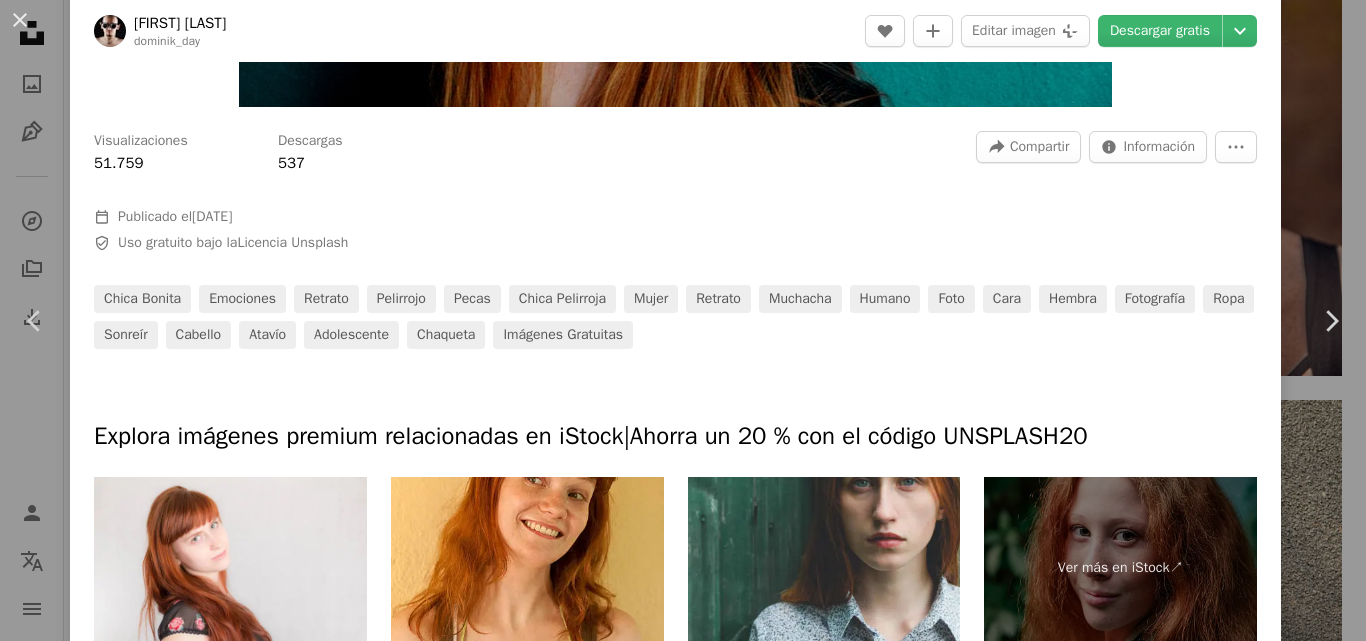 scroll, scrollTop: 1122, scrollLeft: 0, axis: vertical 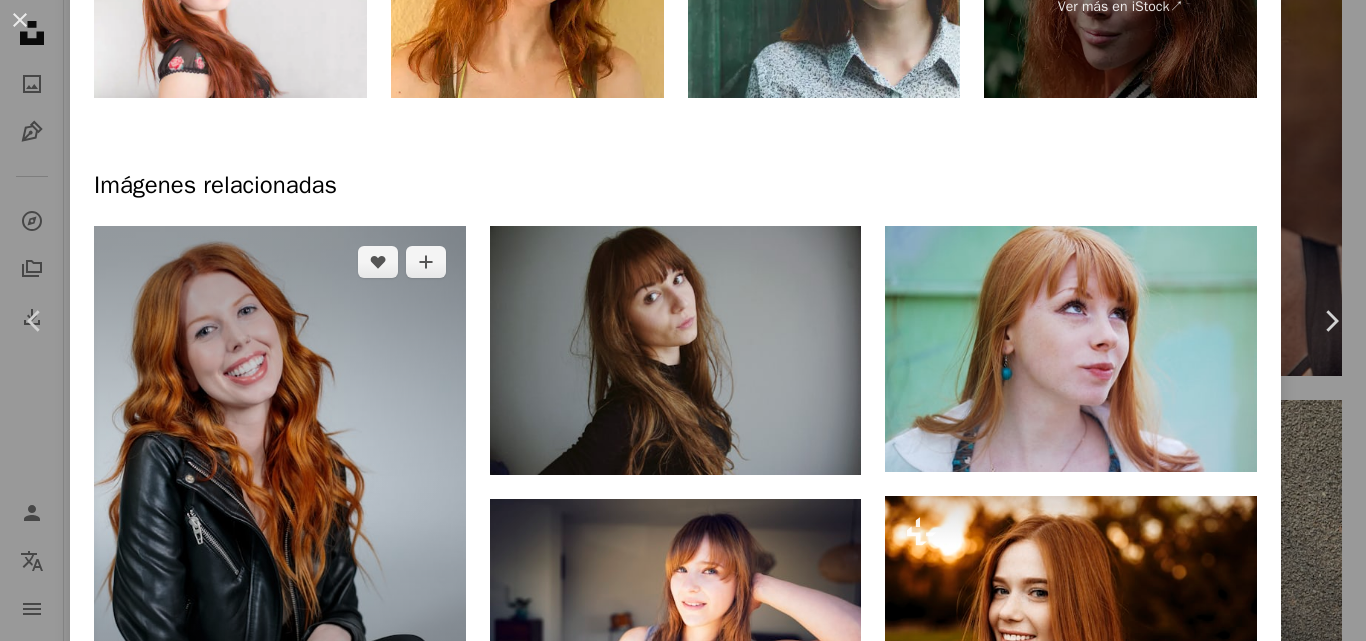 click at bounding box center (280, 504) 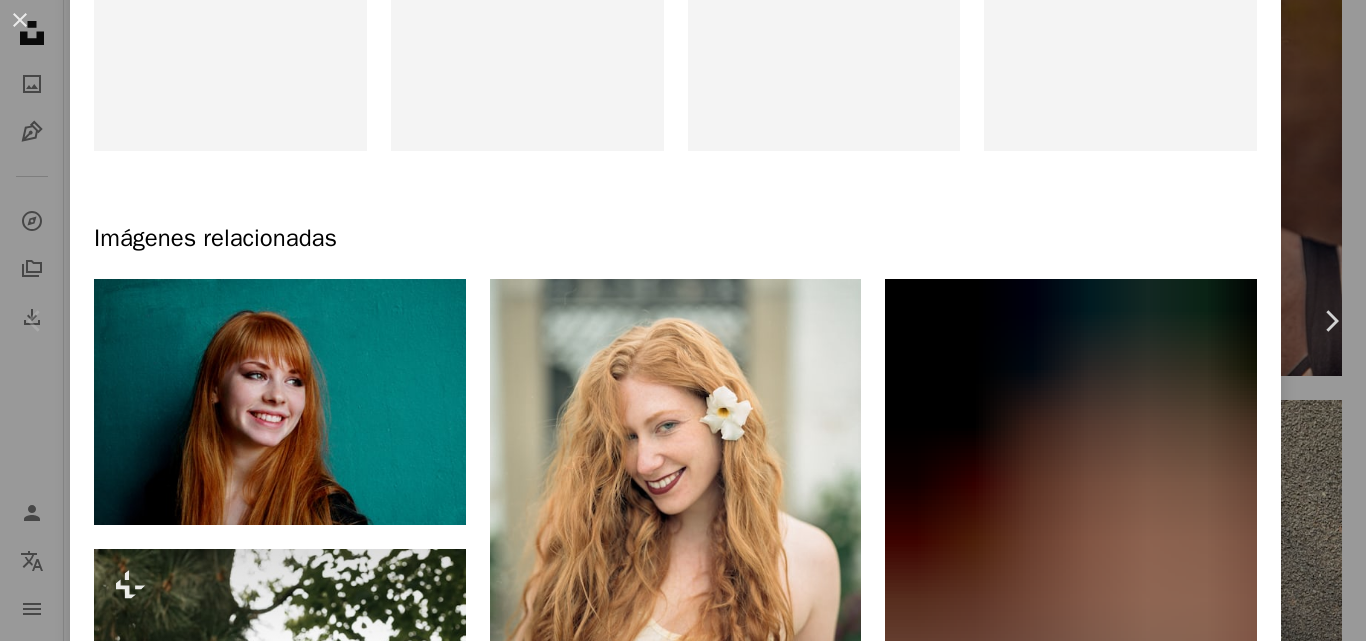 scroll, scrollTop: 0, scrollLeft: 0, axis: both 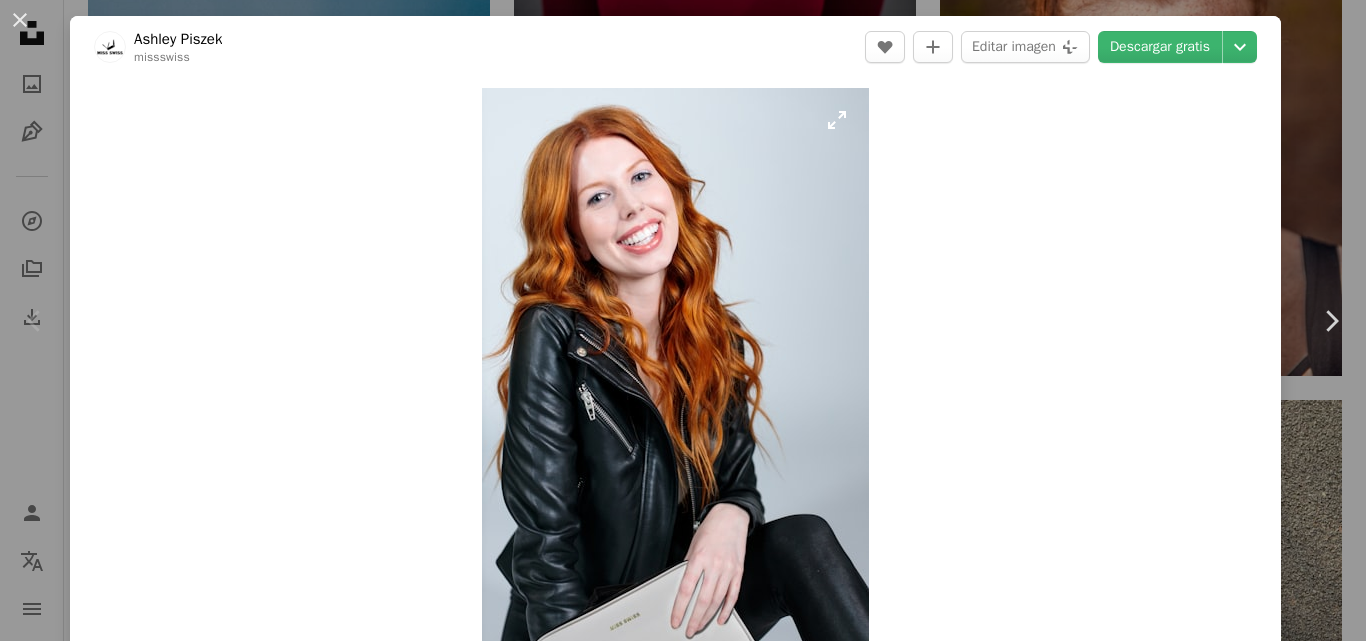click at bounding box center (675, 378) 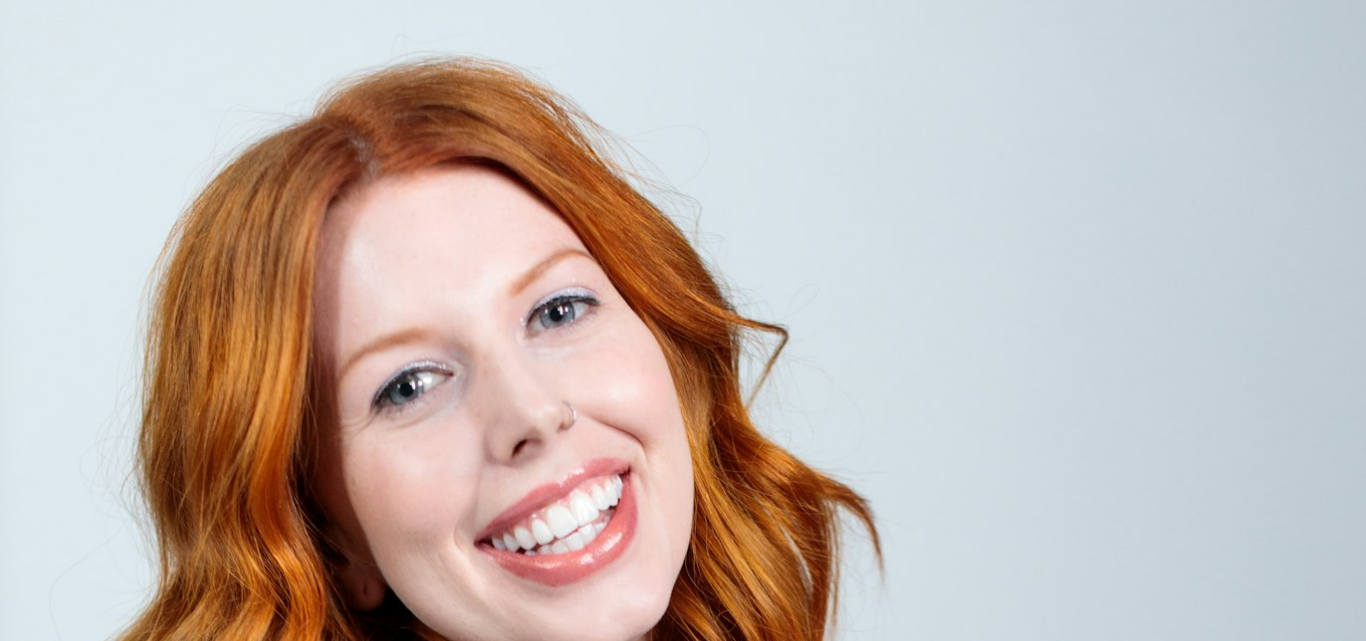 scroll, scrollTop: 684, scrollLeft: 0, axis: vertical 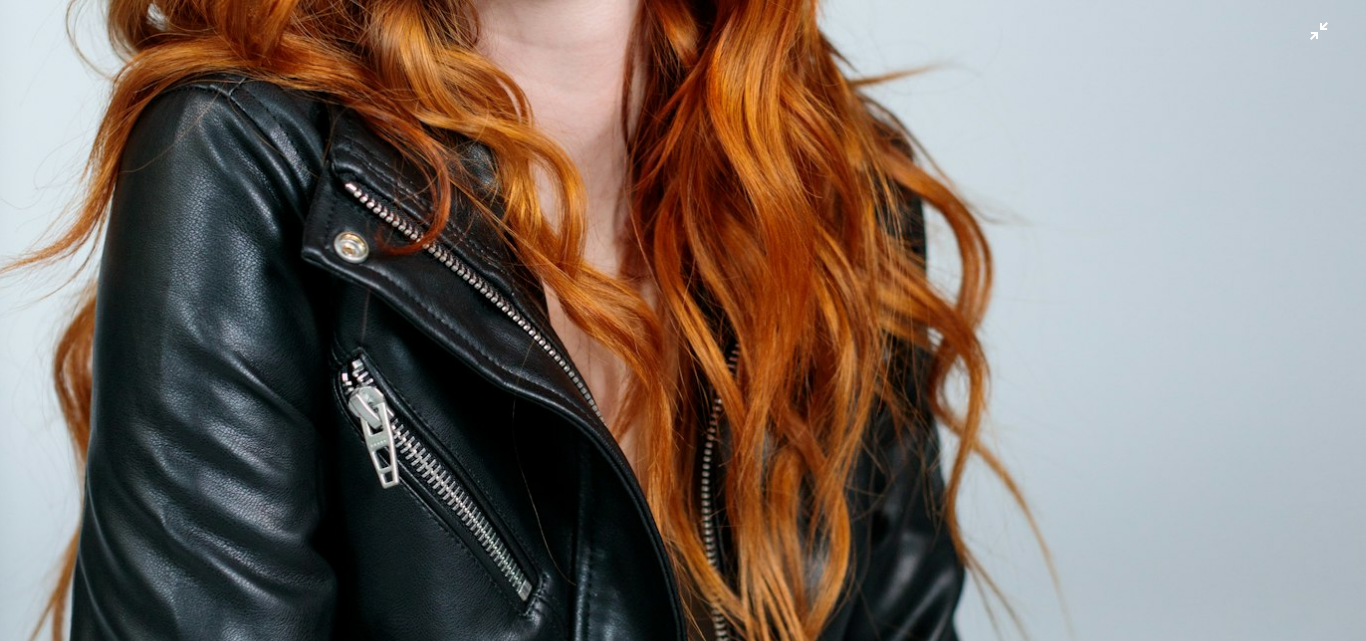 click at bounding box center [683, 341] 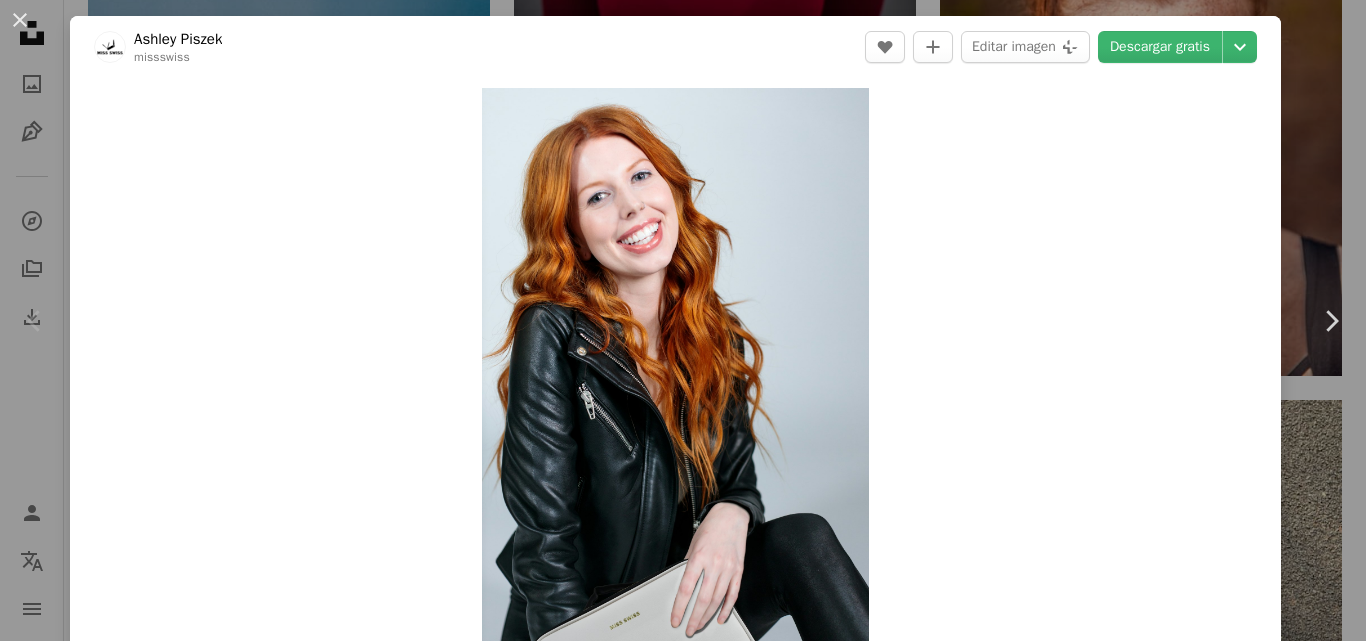 scroll, scrollTop: 28, scrollLeft: 0, axis: vertical 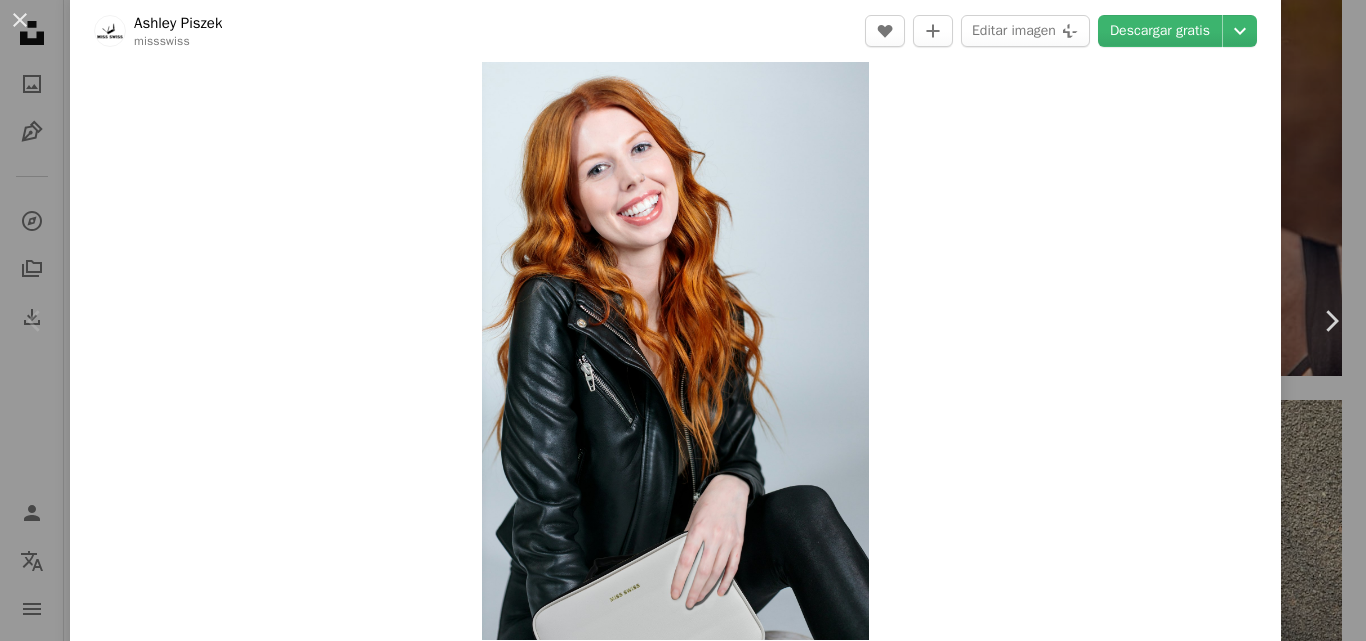 click at bounding box center [675, 350] 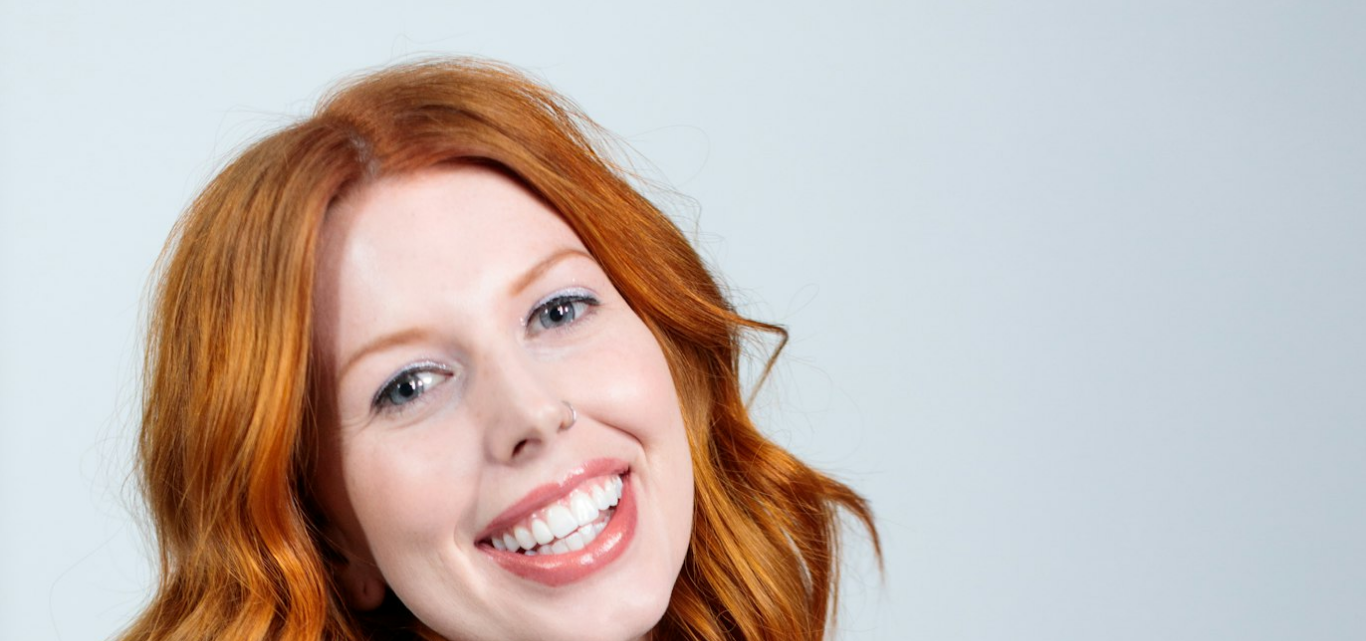 click at bounding box center [683, 1025] 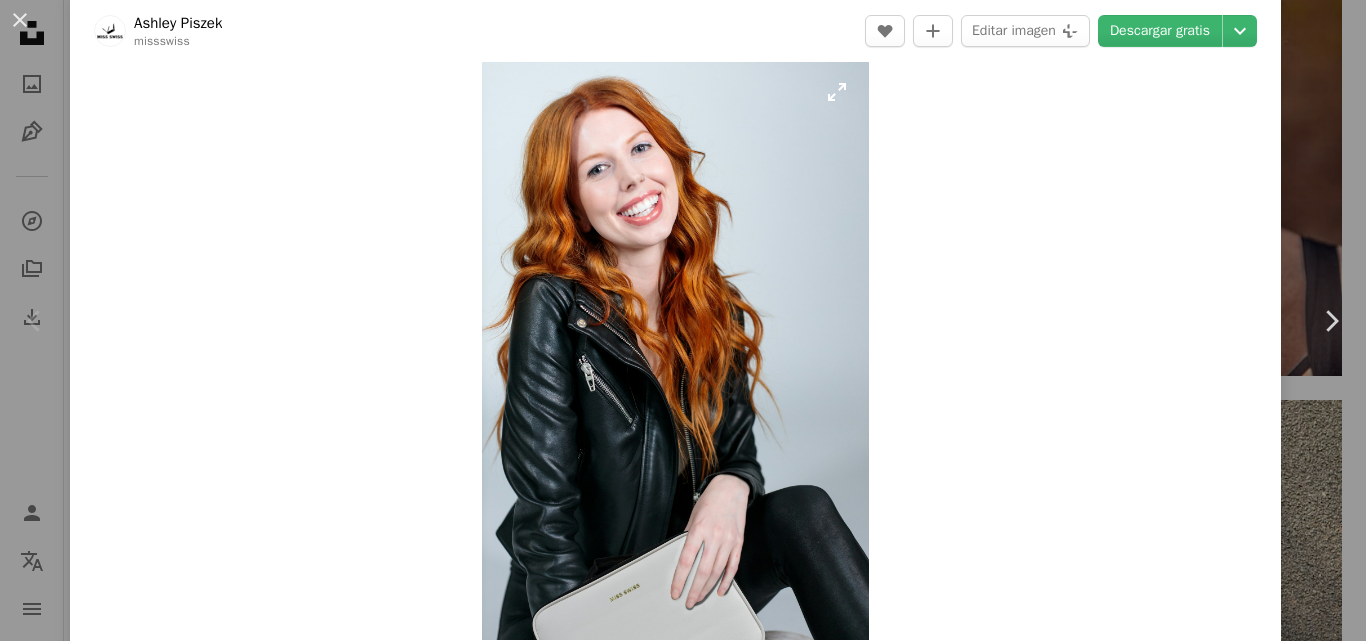 click at bounding box center (675, 350) 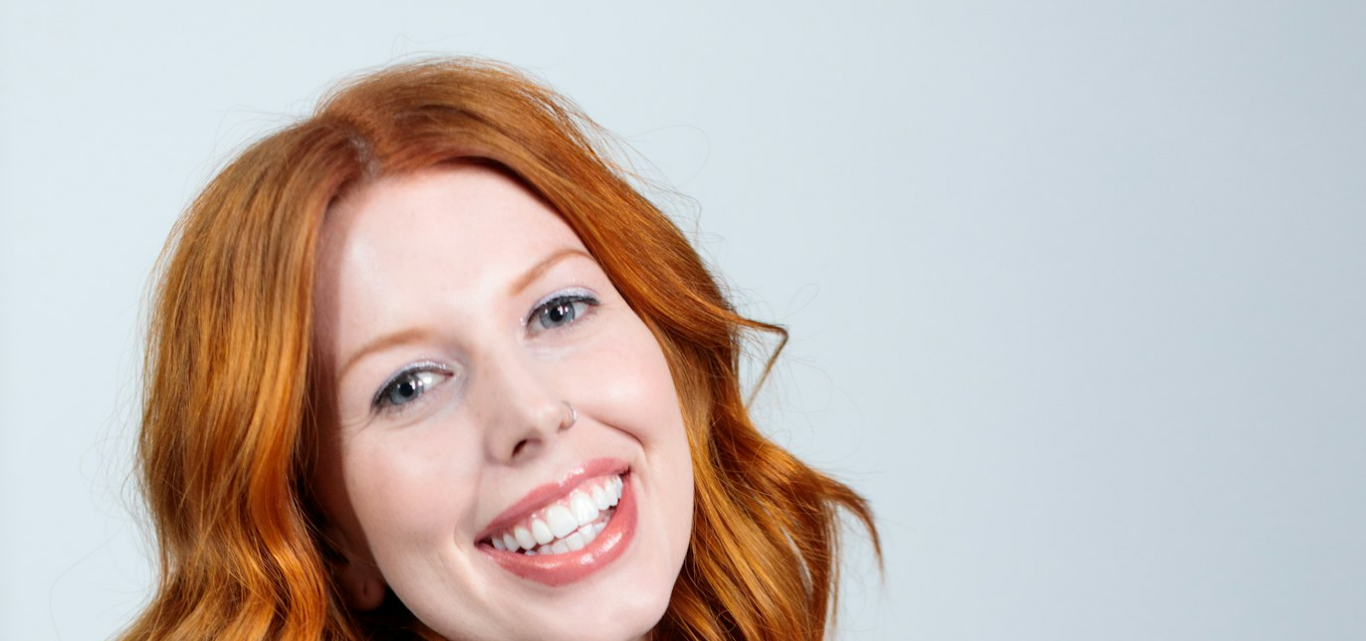 scroll, scrollTop: 684, scrollLeft: 0, axis: vertical 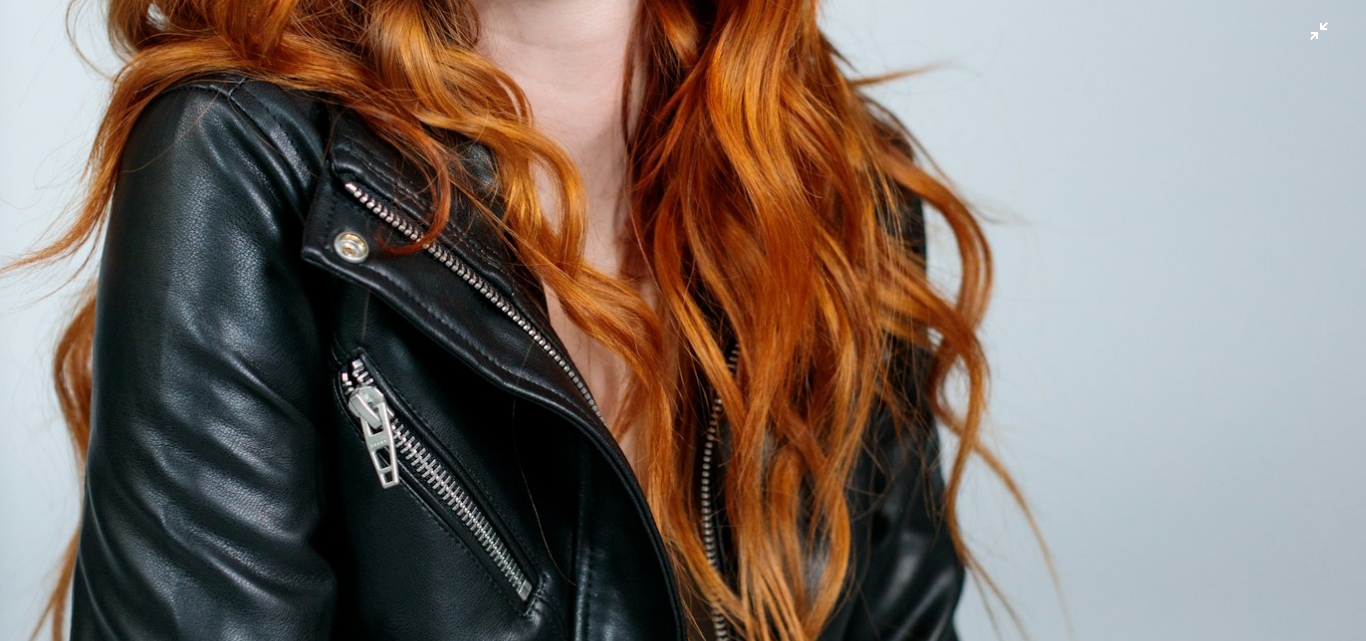 click at bounding box center (683, 341) 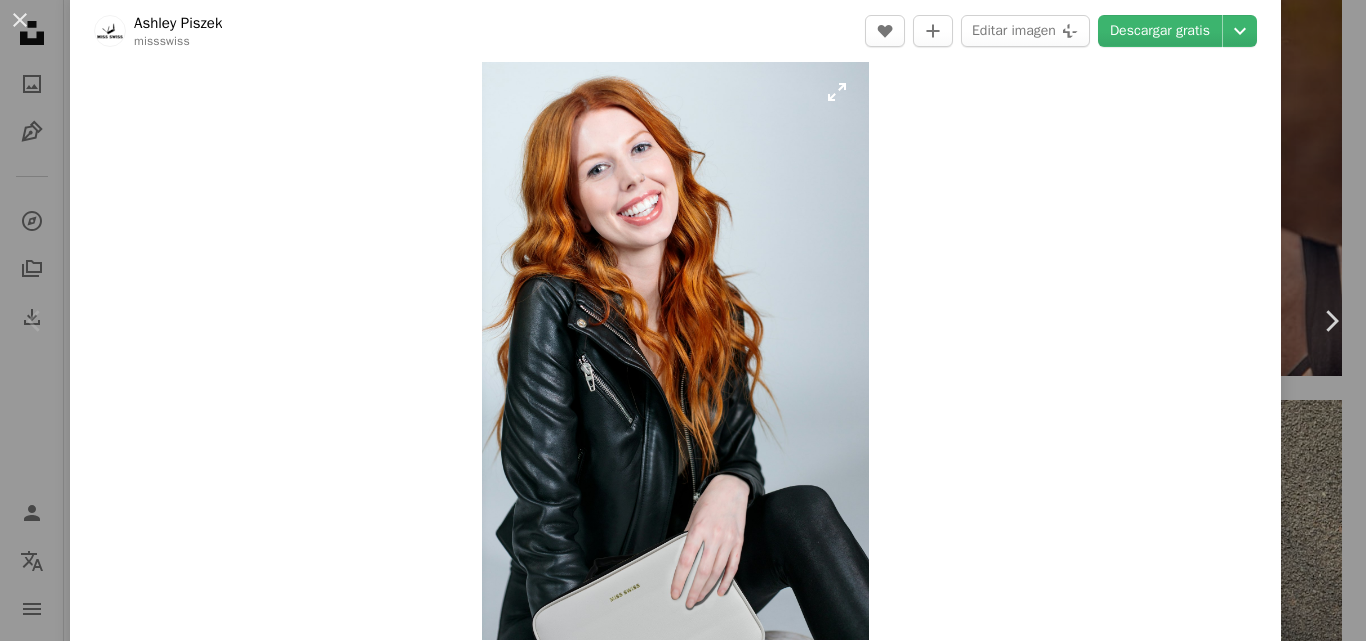 click at bounding box center [675, 350] 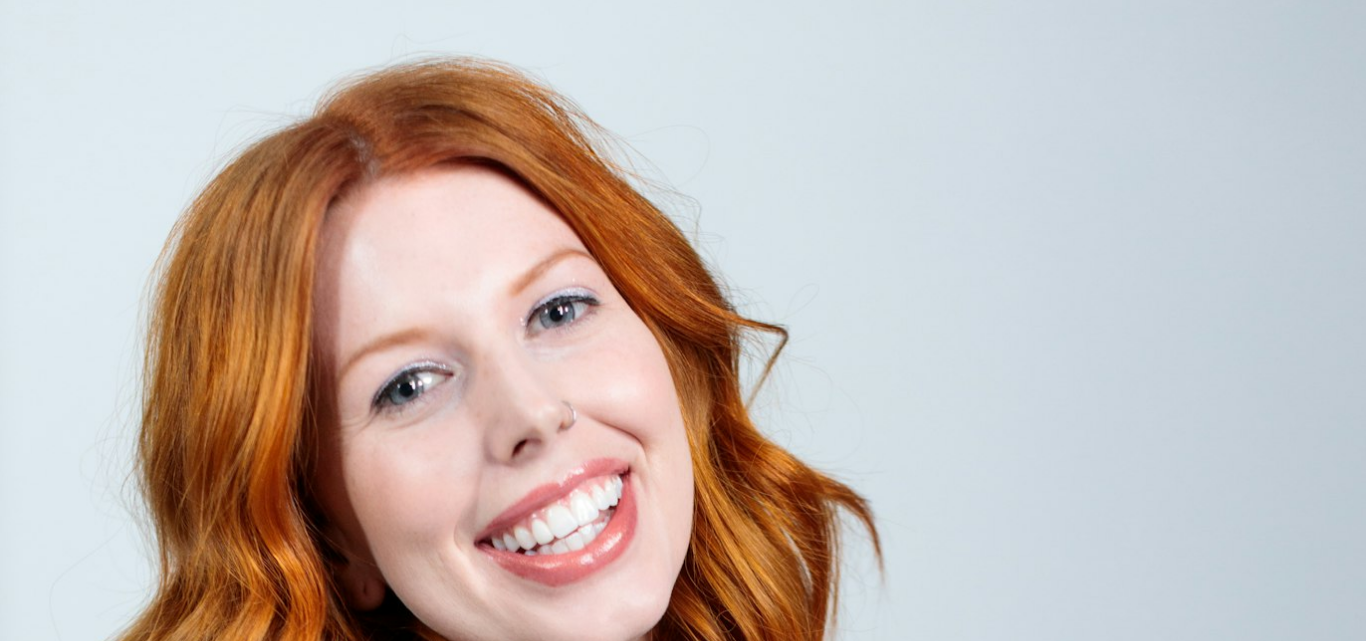 scroll, scrollTop: 683, scrollLeft: 0, axis: vertical 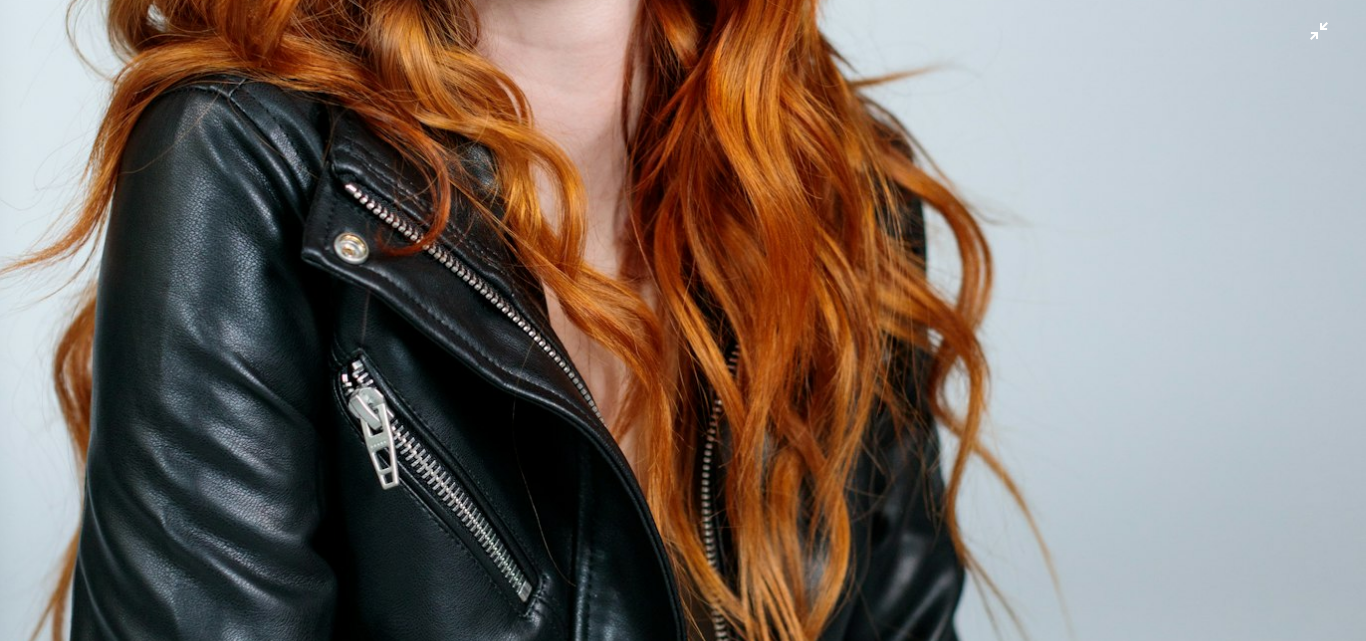click at bounding box center [683, 342] 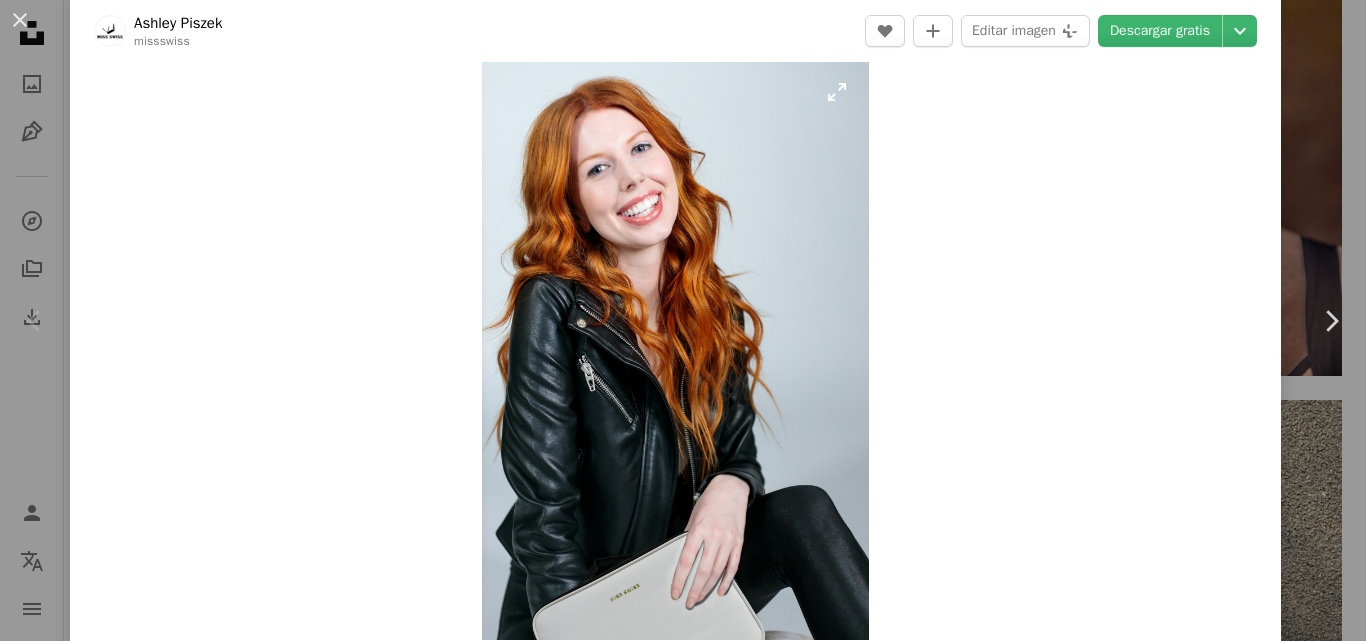 click at bounding box center [675, 350] 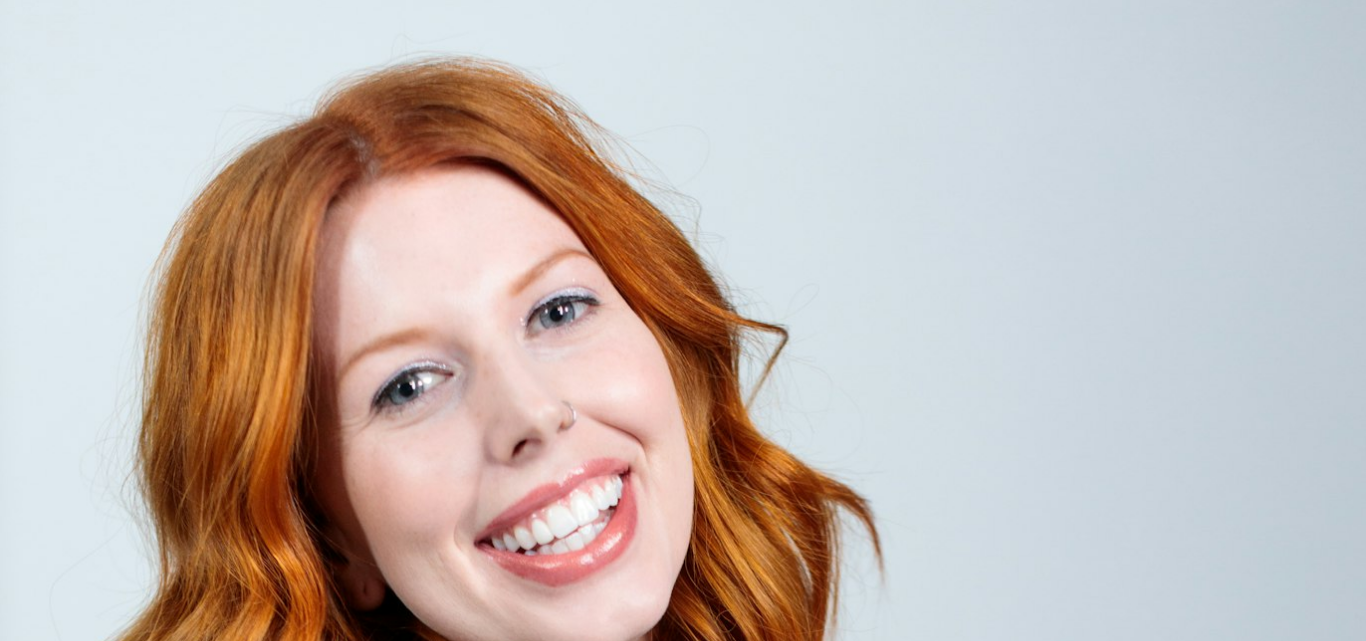 scroll, scrollTop: 683, scrollLeft: 0, axis: vertical 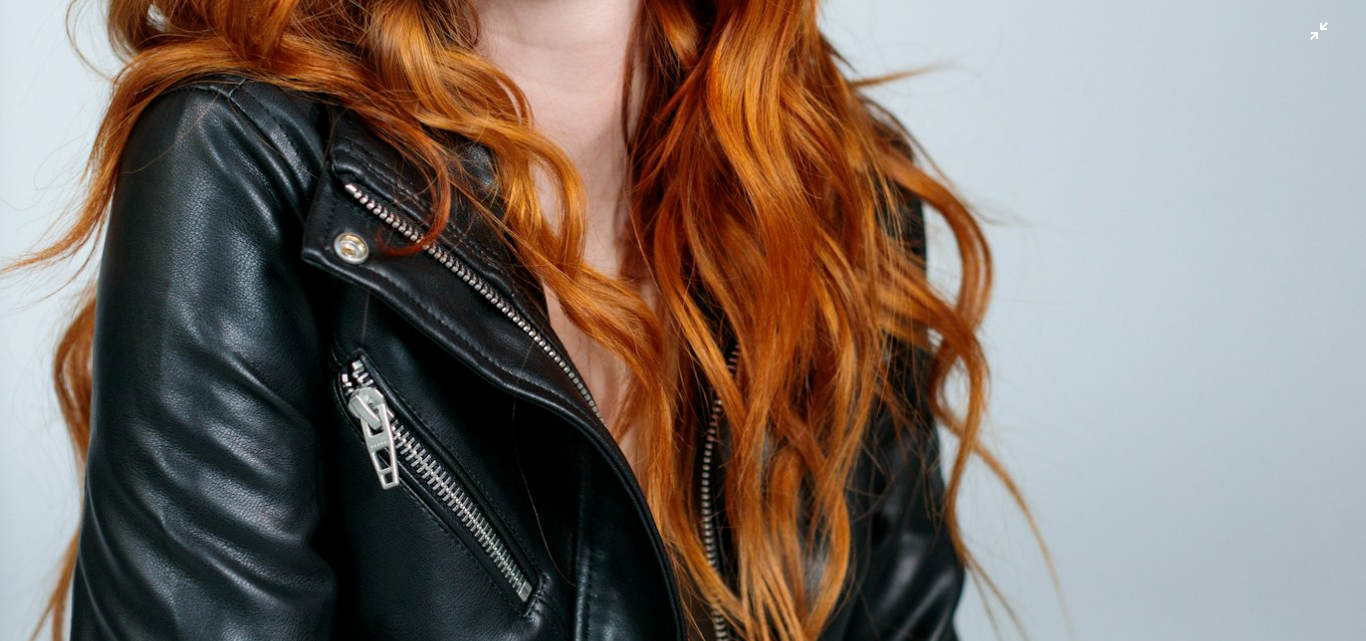 type 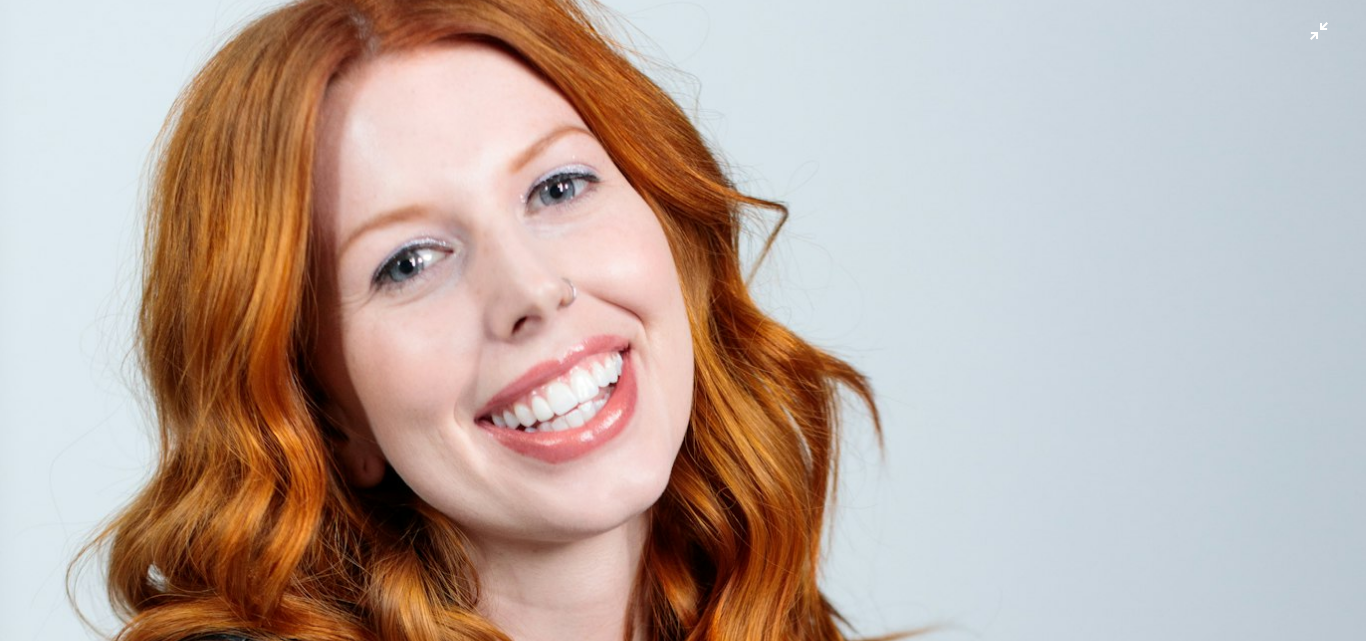 scroll, scrollTop: 83, scrollLeft: 0, axis: vertical 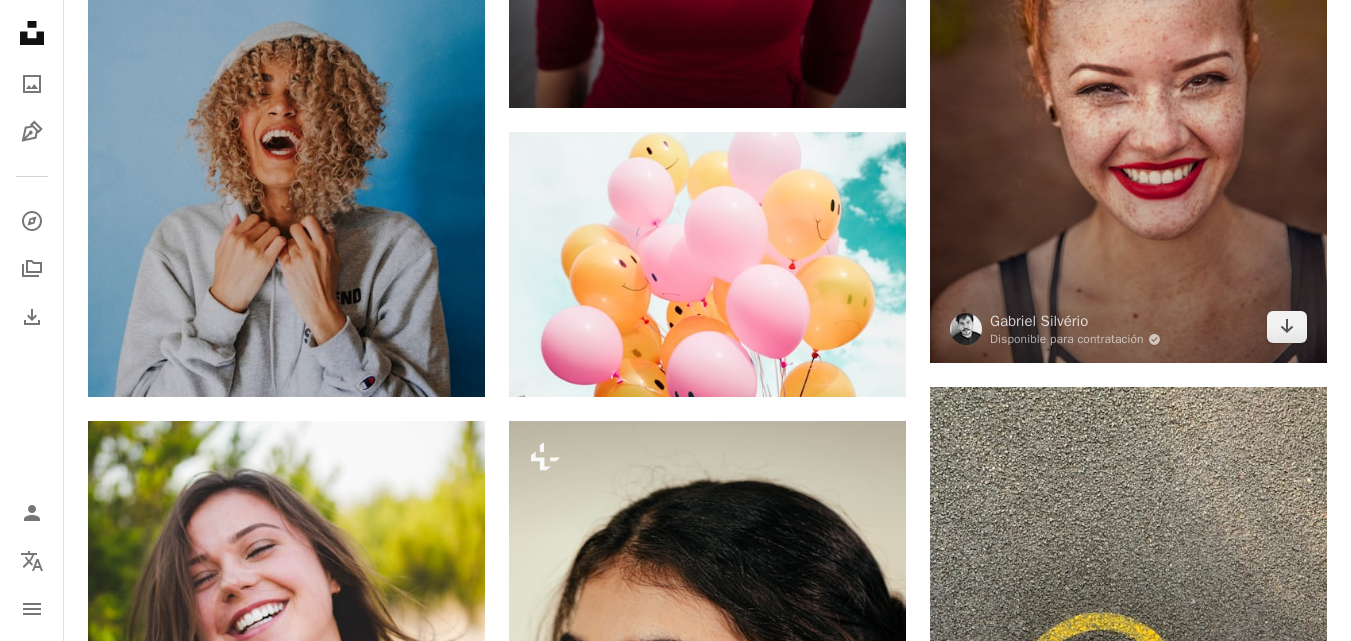 click at bounding box center [1128, 66] 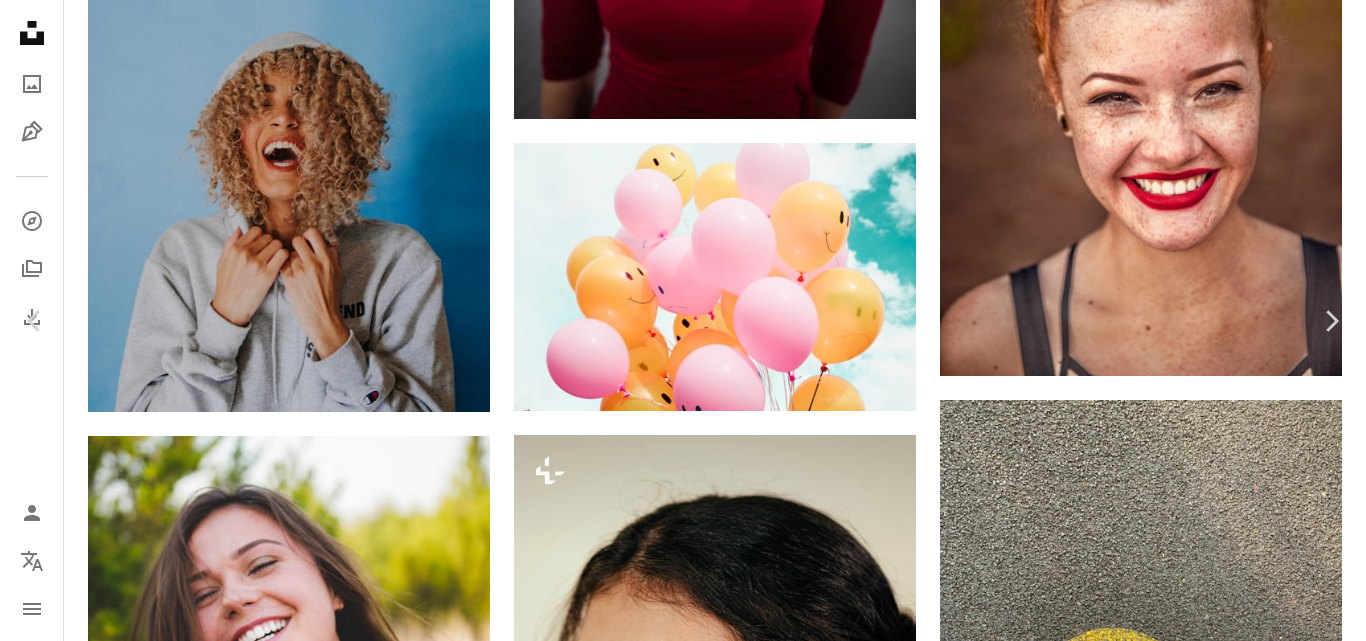 click on "Unsplash logo Página de inicio de Unsplash A photo Pen Tool A compass A stack of folders Download Person Localization icon navigation menu A magnifying glass ***** An X shape Visual search Obtener Unsplash+ Inicia sesión Enviar una imagen Explora imágenes premium en iStock  |  20 % de descuento en iStock  ↗ Explora imágenes premium en iStock 20 % de descuento en iStock  ↗ Ver más  ↗ Ver más en iStock  ↗ A photo Fotos   13 mil Pen Tool Ilustraciones   355 A stack of folders Colecciones   152 mil A group of people Usuarios   760 A copyright icon © Licencia Arrow down Aspect ratio Orientación Arrow down Unfold Clasificar por  Relevancia Arrow down Filters Filtros Smile Chevron left Chevron right contento dientes Cara sonriente dentista sonriente dientes de la sonrisa risa Emoji de sonrisa Hombre sonríe dental felicidad persona Plus sign for Unsplash+ A heart A plus sign [FIRST] [LAST] Para  Unsplash+ A lock   Descargar Plus sign for Unsplash+ A heart A plus sign" at bounding box center (683, 2480) 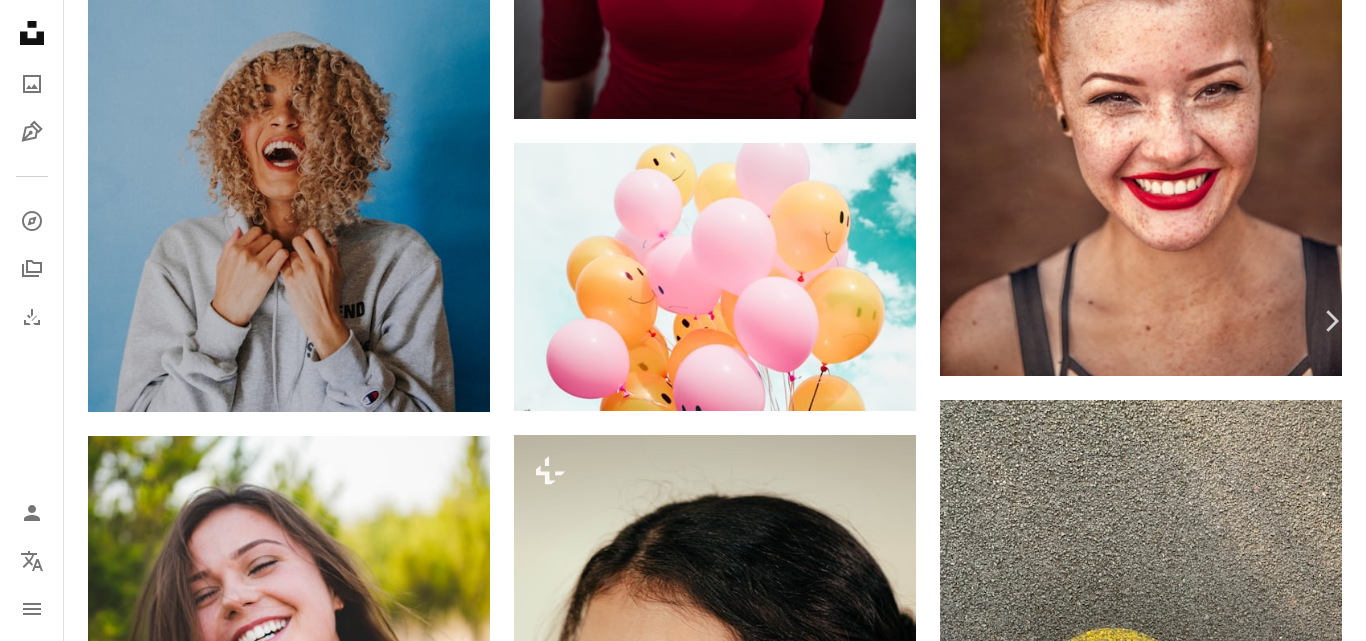 click on "Chevron left" at bounding box center [35, 321] 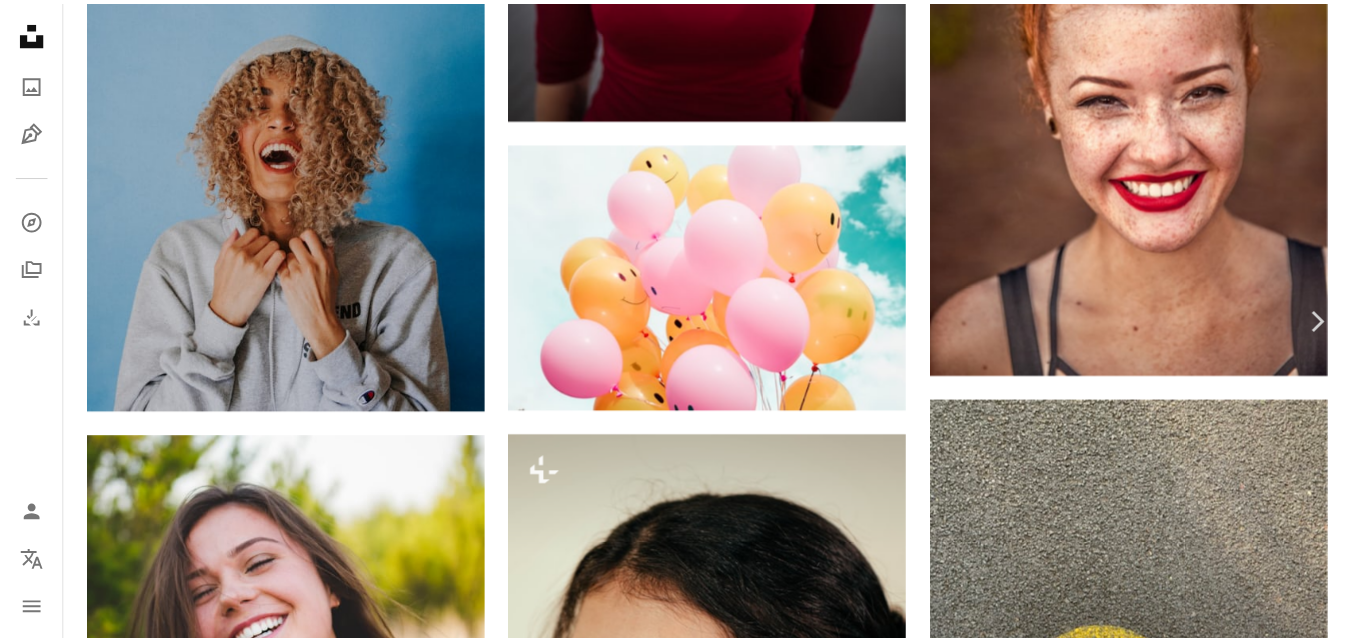 scroll, scrollTop: 0, scrollLeft: 0, axis: both 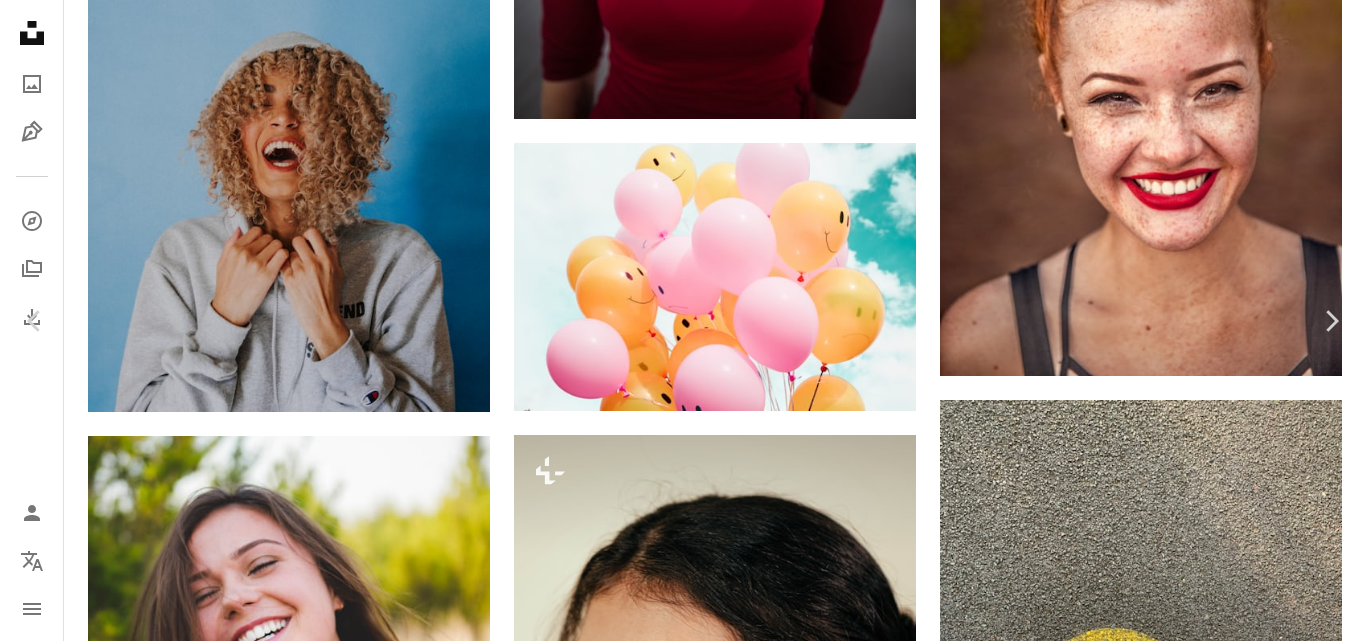 click on "An X shape" at bounding box center (20, 20) 